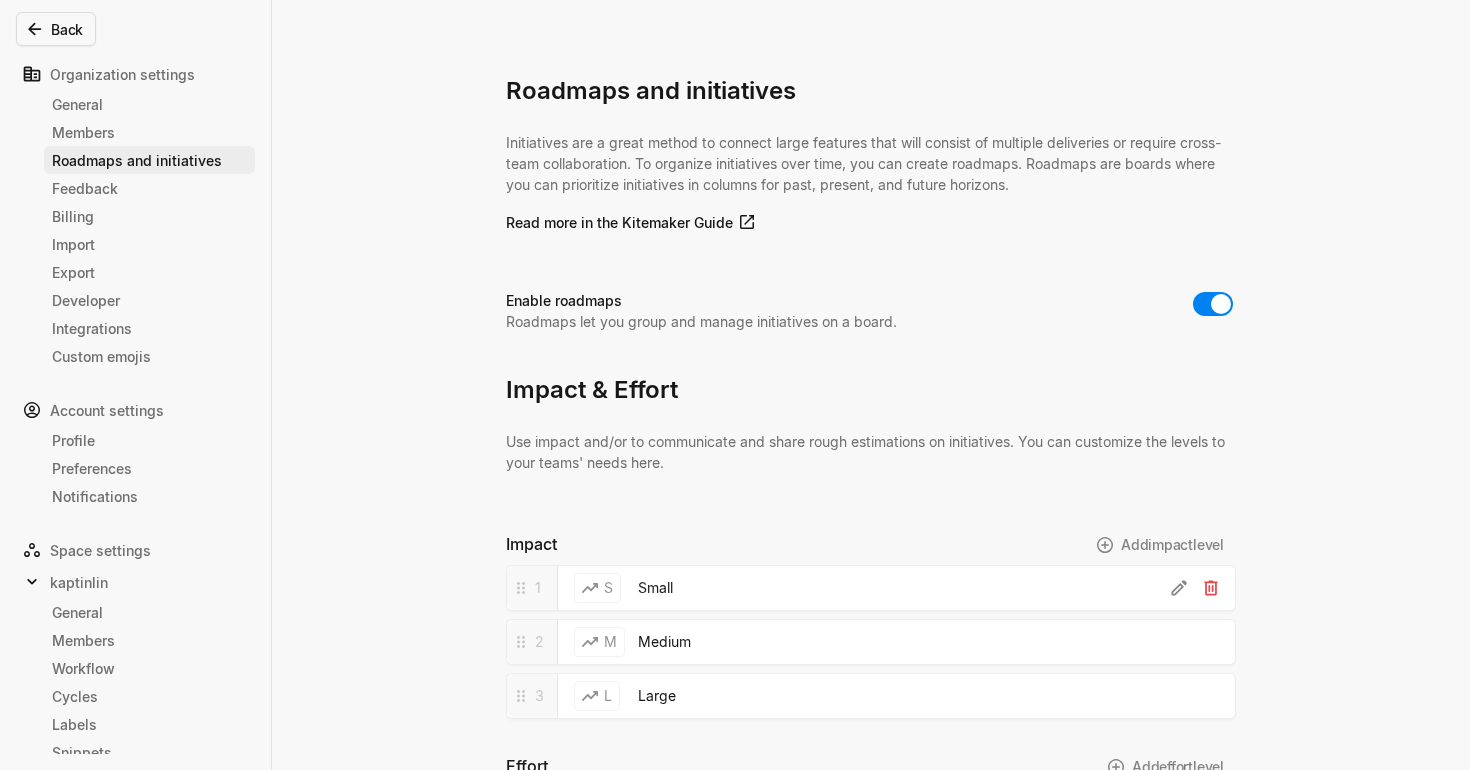 scroll, scrollTop: 0, scrollLeft: 0, axis: both 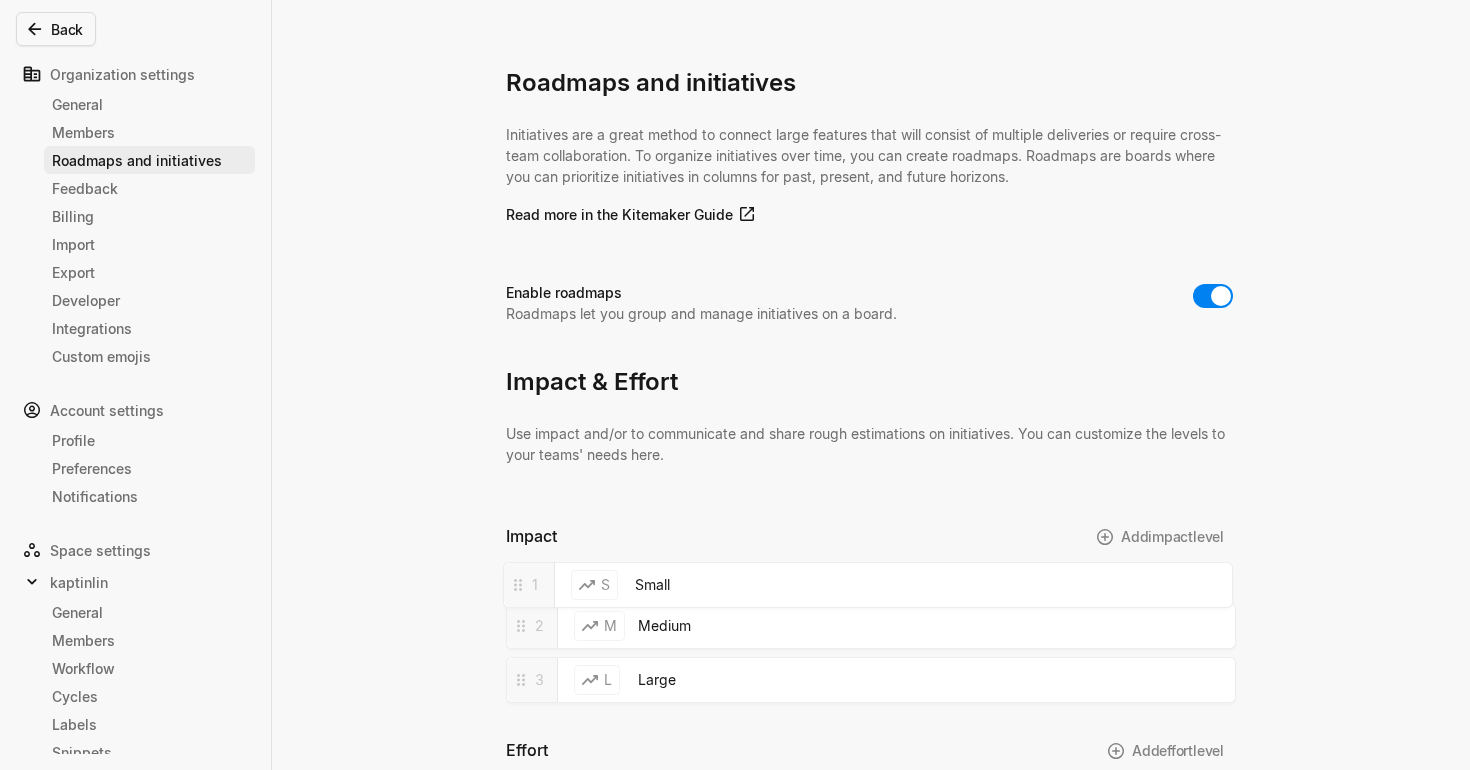 drag, startPoint x: 520, startPoint y: 587, endPoint x: 544, endPoint y: 541, distance: 51.884487 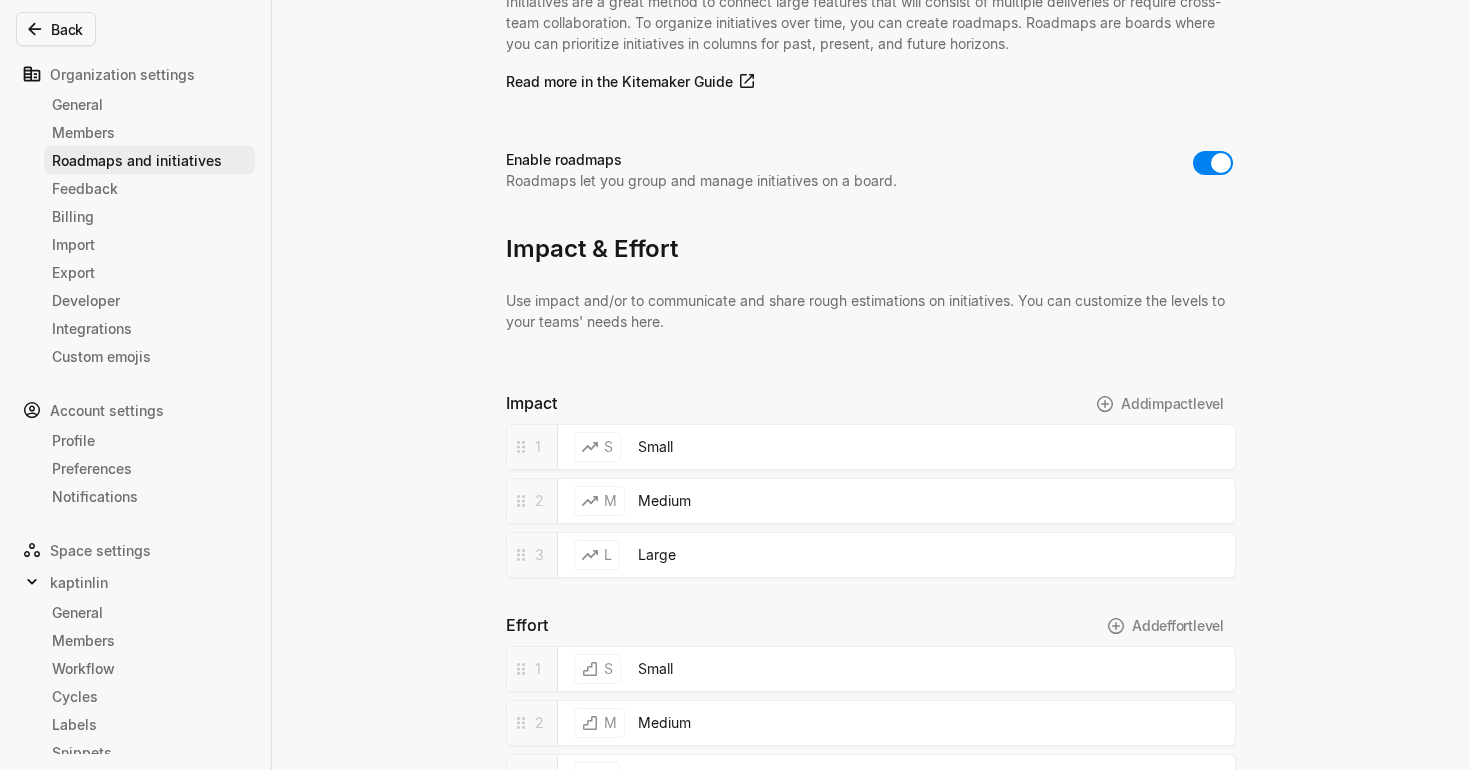 scroll, scrollTop: 385, scrollLeft: 0, axis: vertical 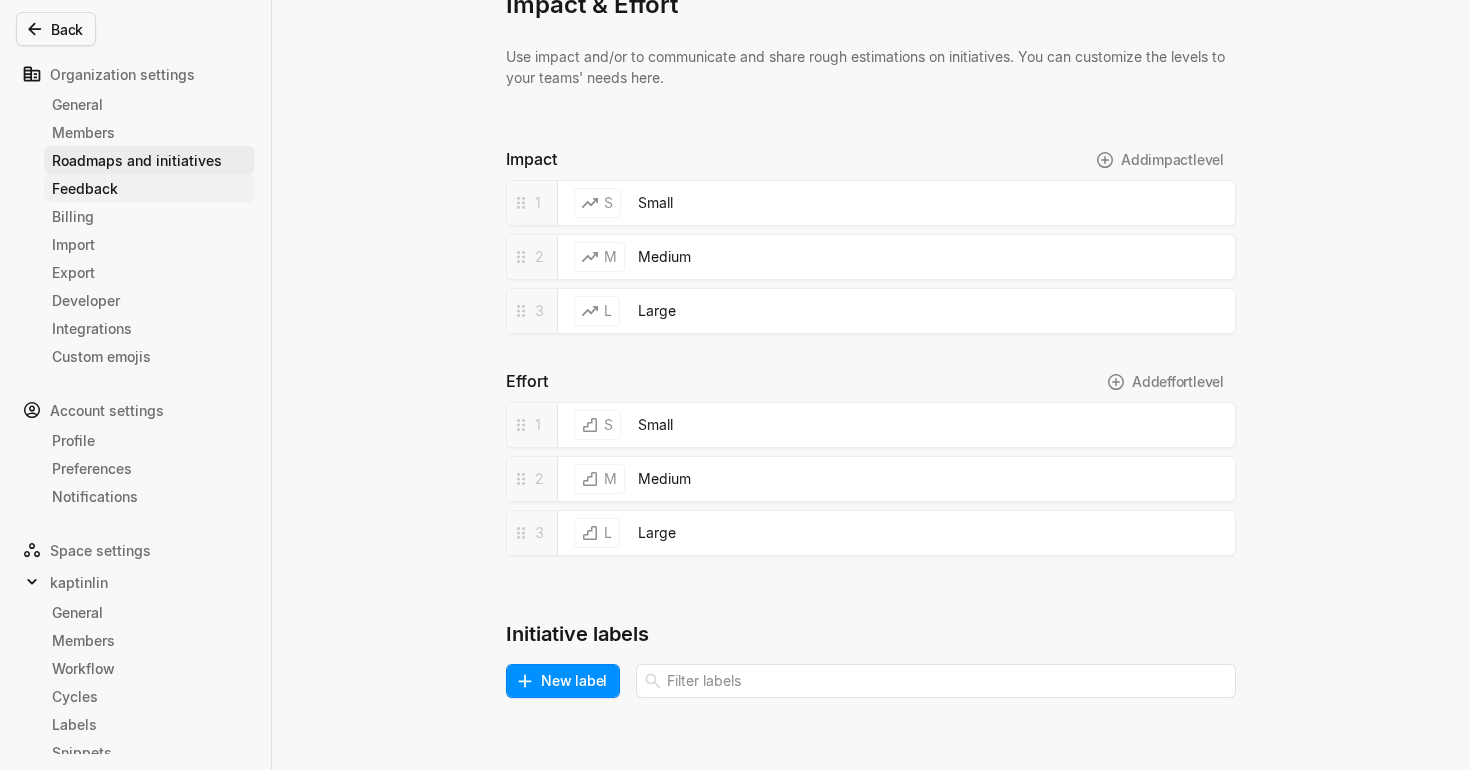 click on "Feedback" at bounding box center [149, 188] 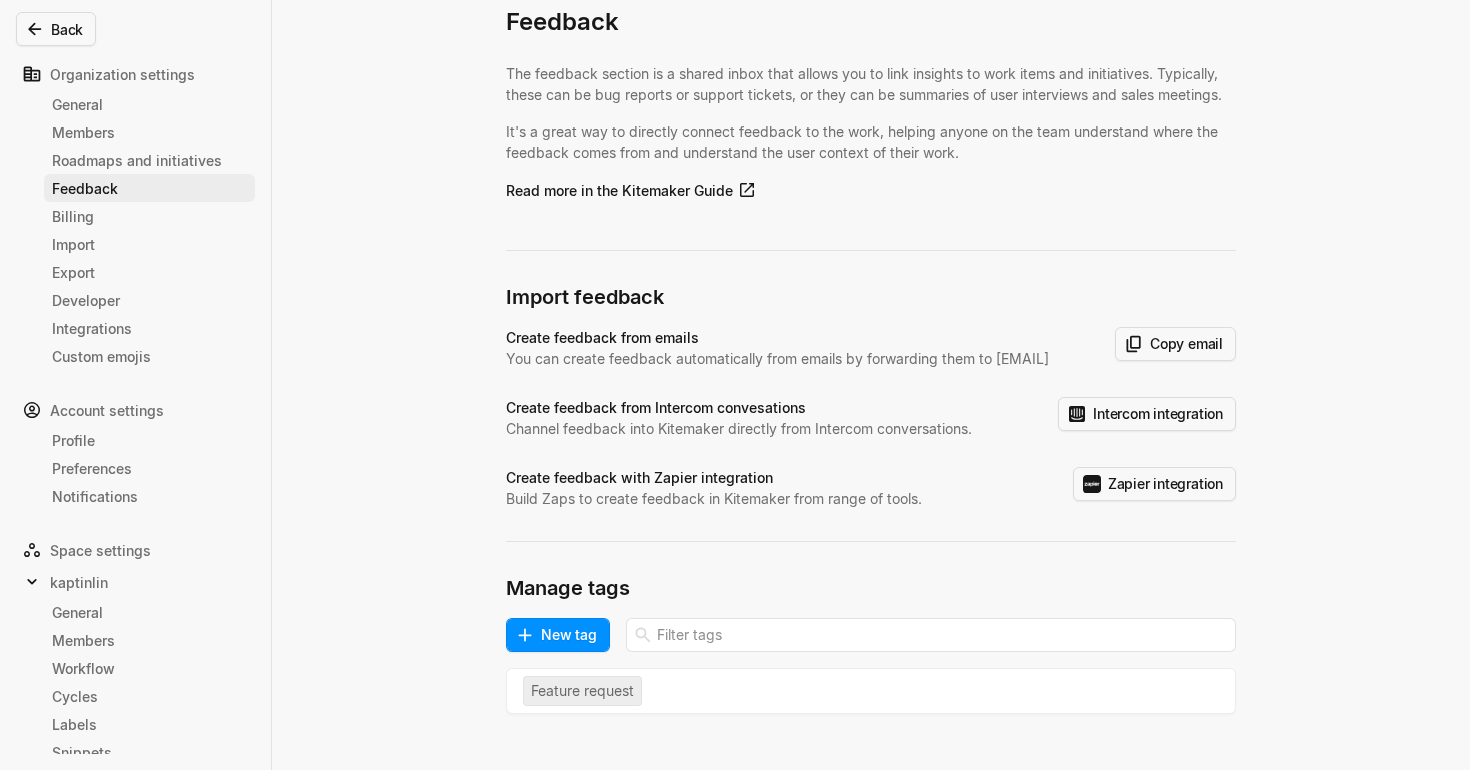 scroll, scrollTop: 90, scrollLeft: 0, axis: vertical 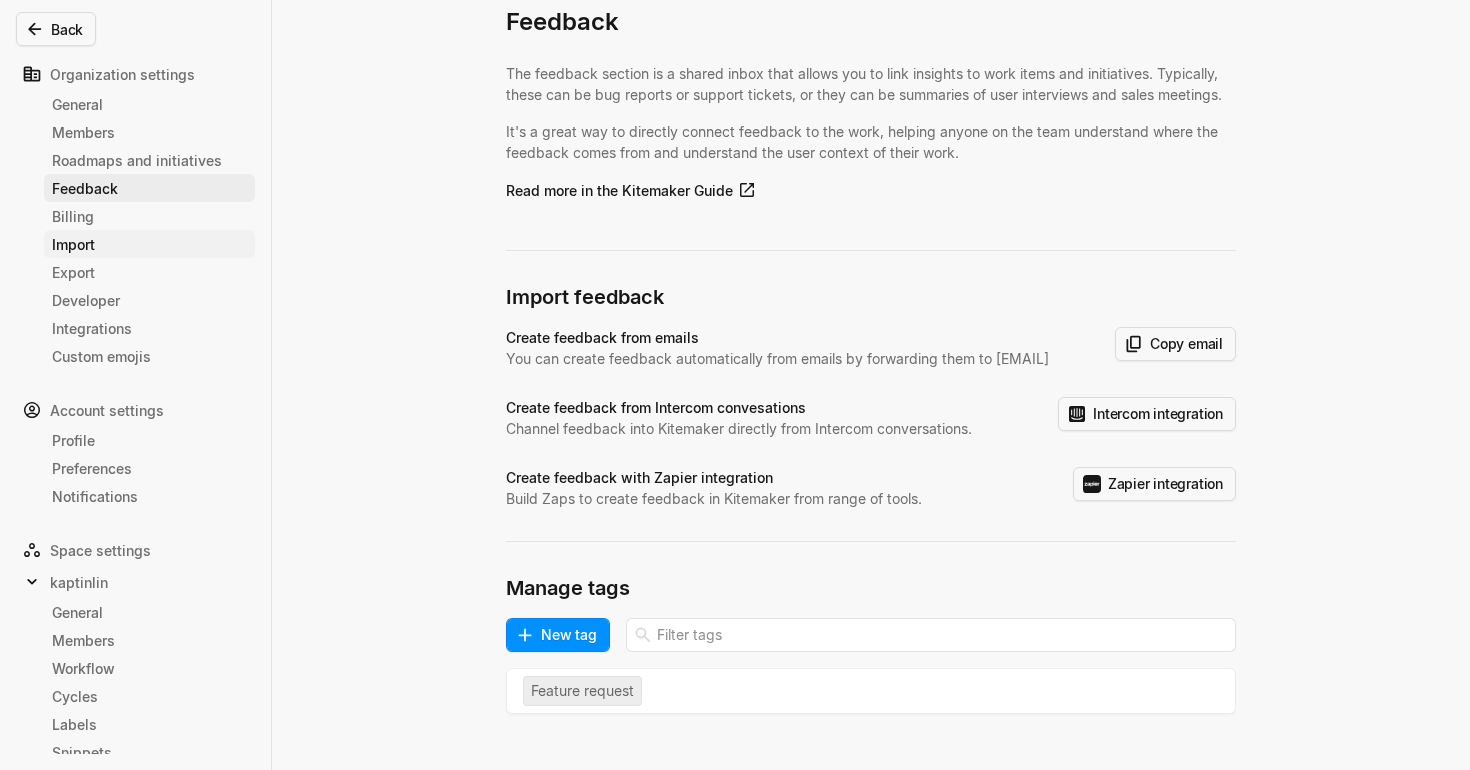 click on "Import" at bounding box center (149, 244) 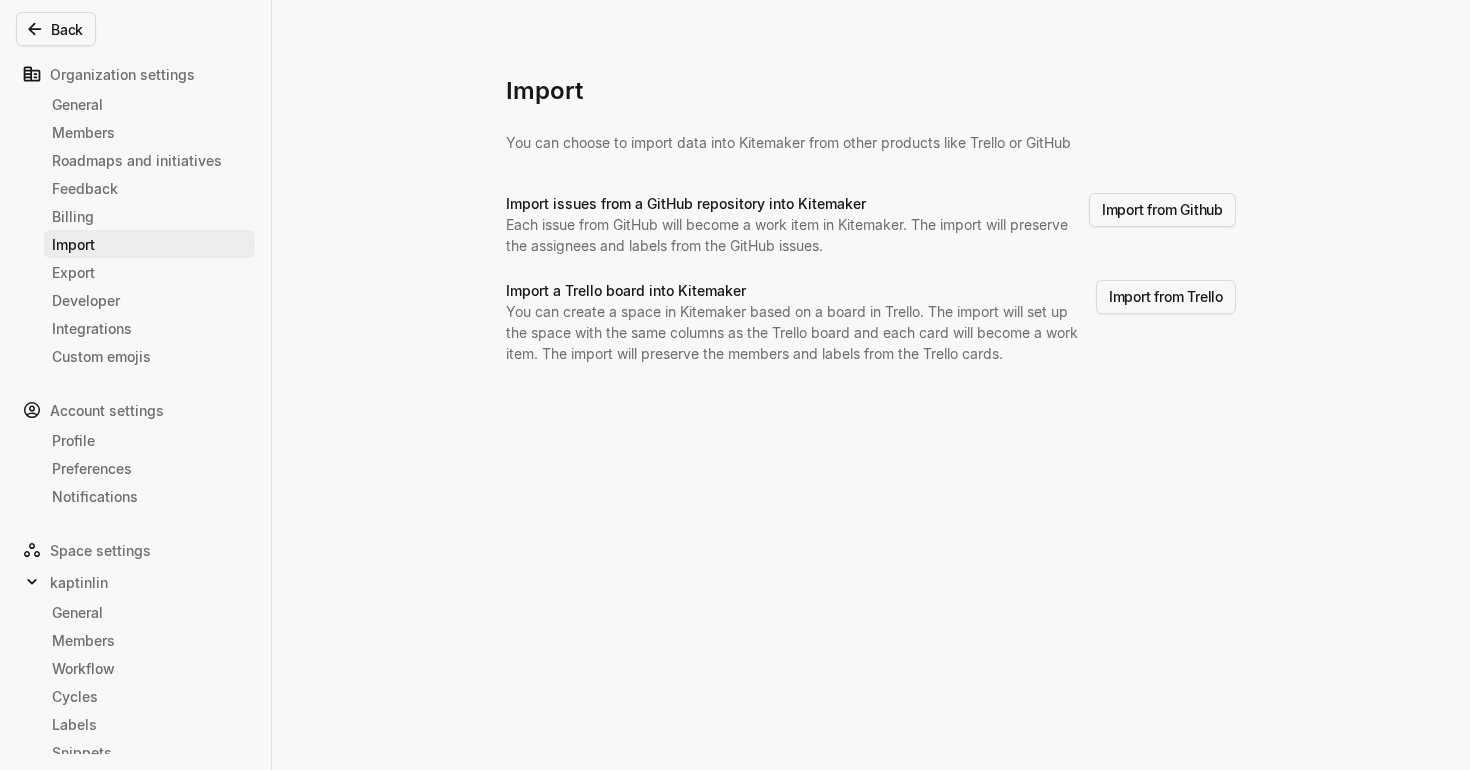 scroll, scrollTop: 0, scrollLeft: 0, axis: both 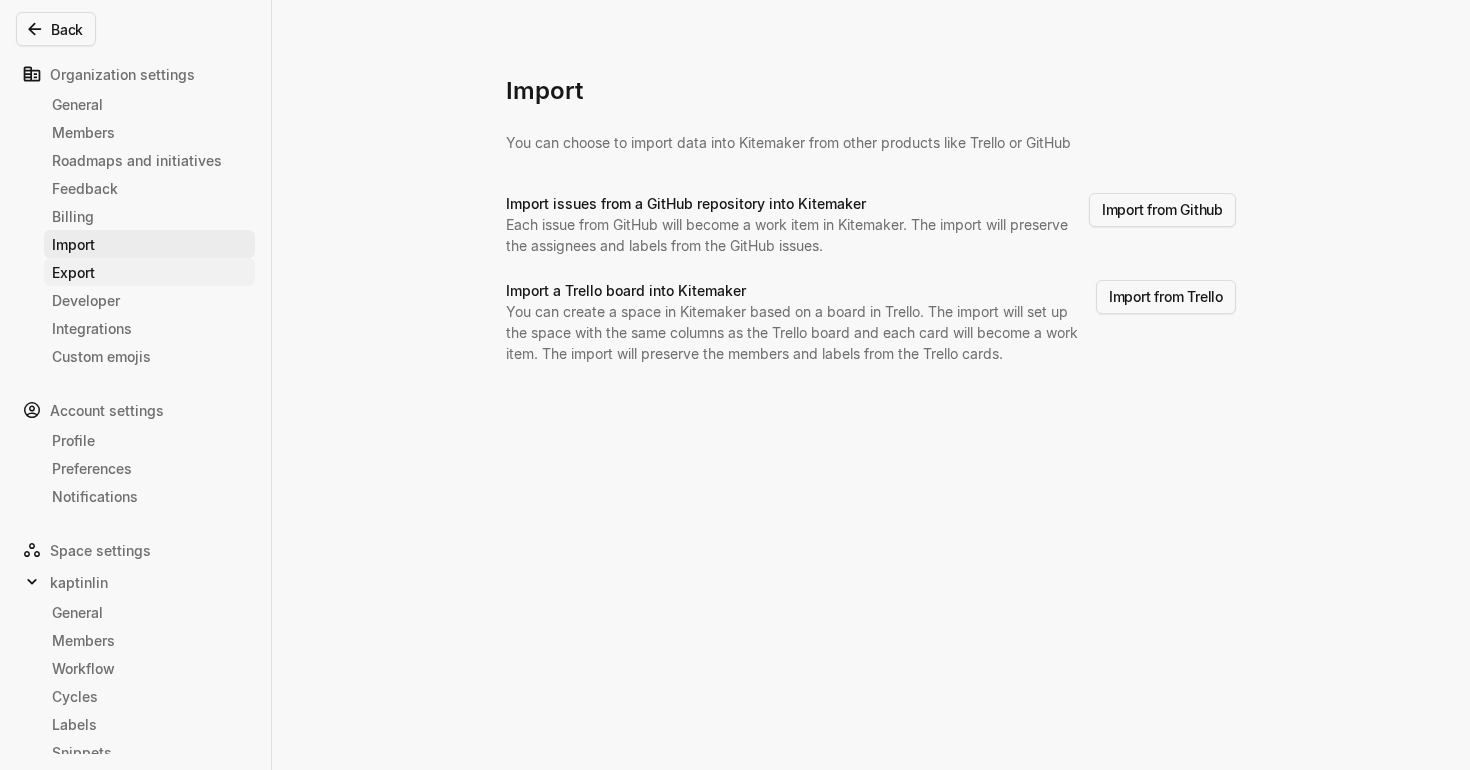 click on "Export" at bounding box center (149, 272) 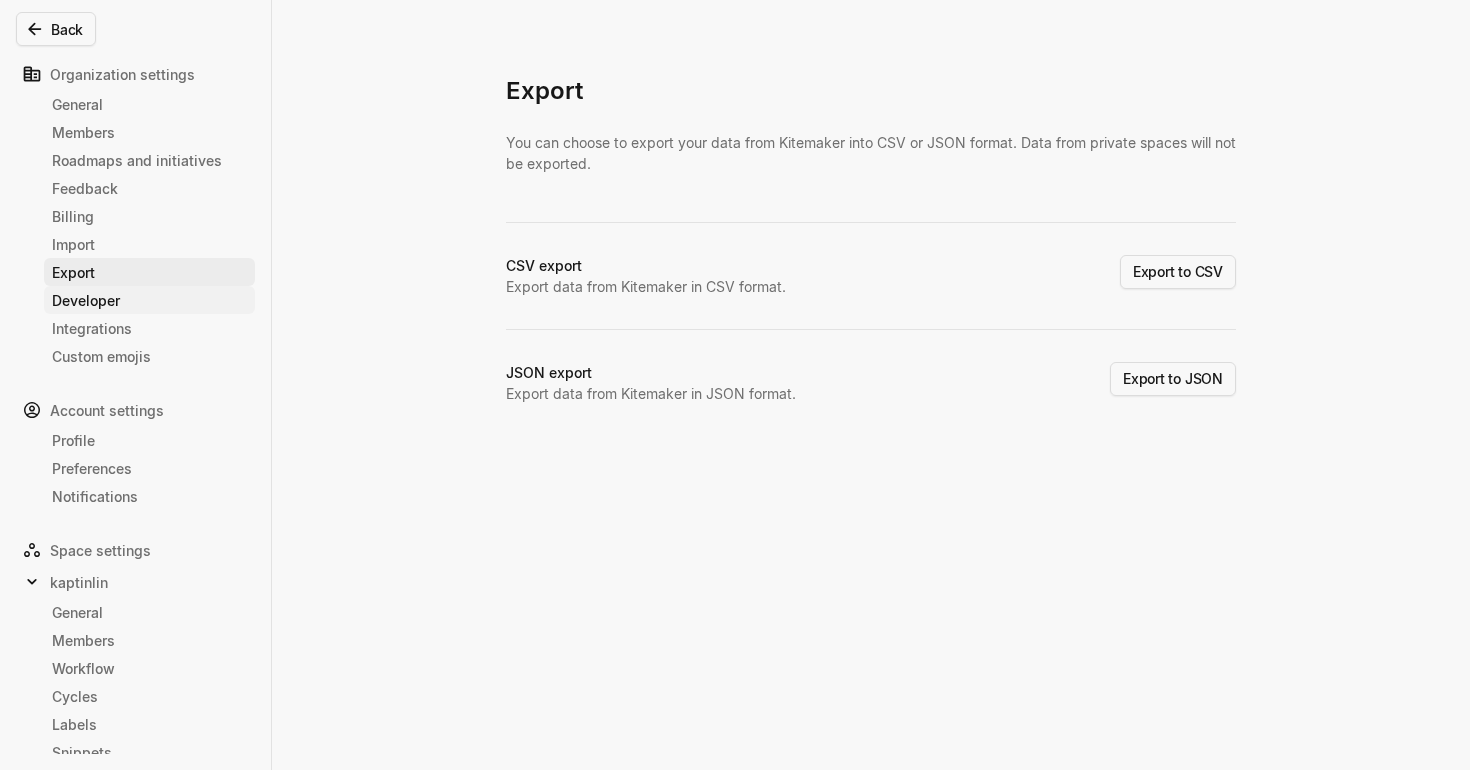 click on "Developer" at bounding box center (149, 300) 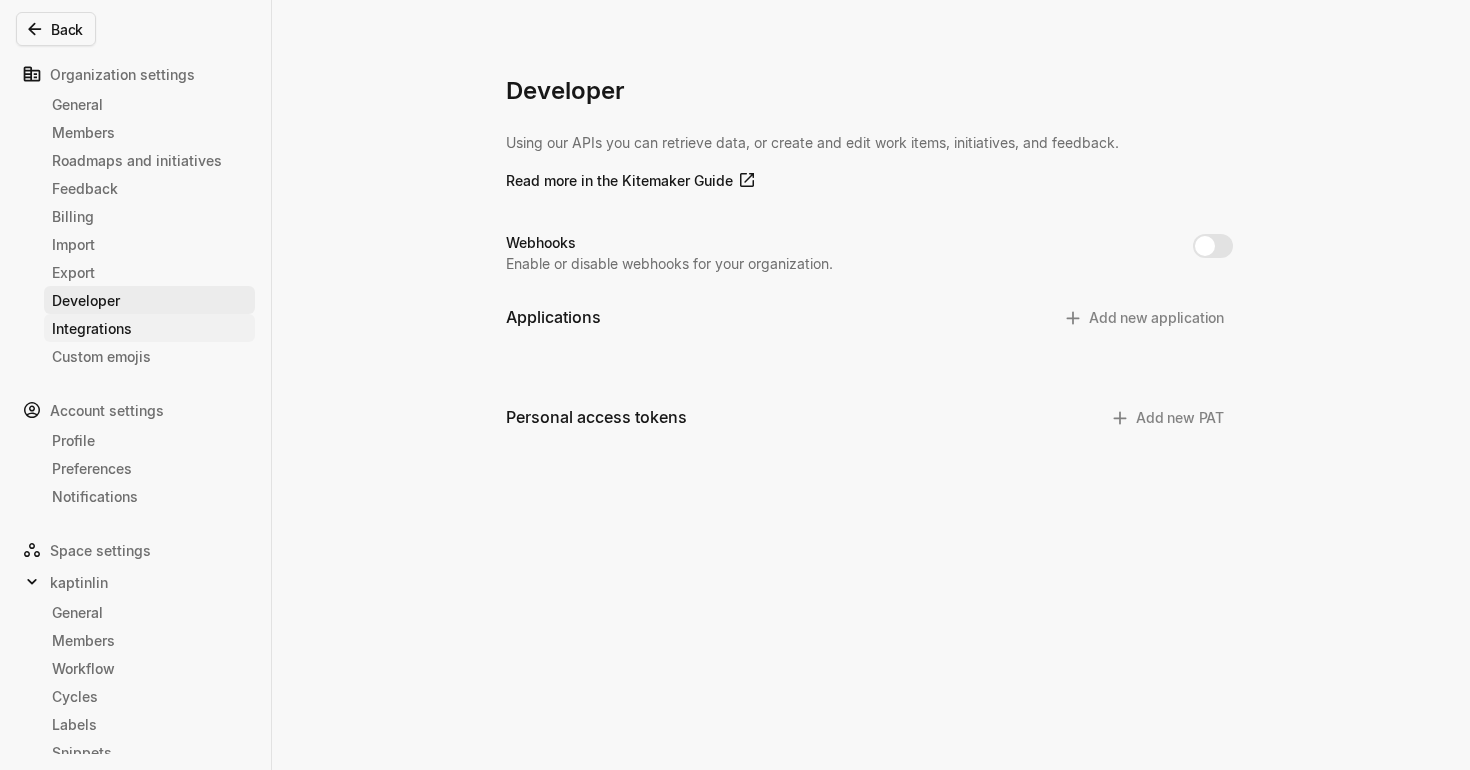 click on "Integrations" at bounding box center (149, 328) 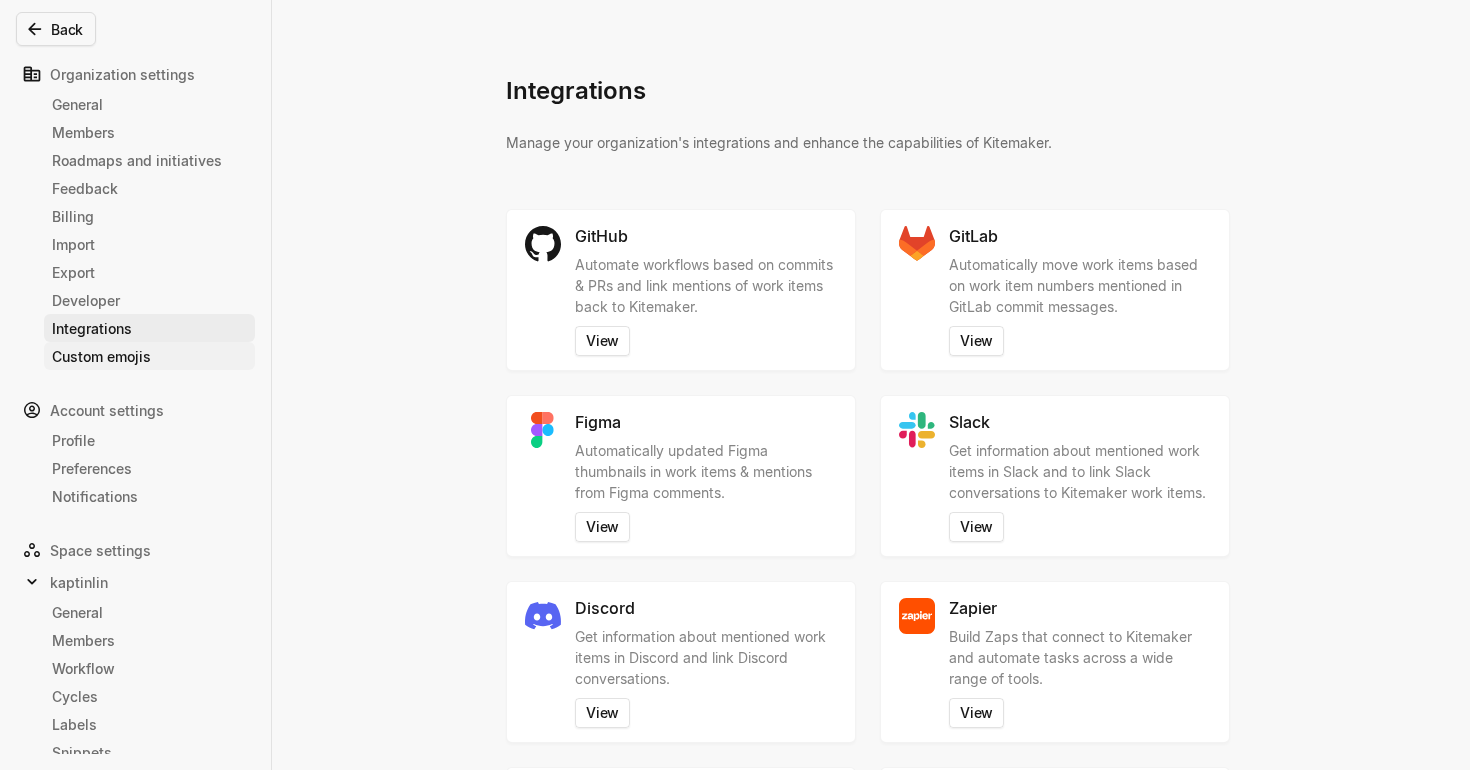 click on "Custom emojis" at bounding box center [149, 356] 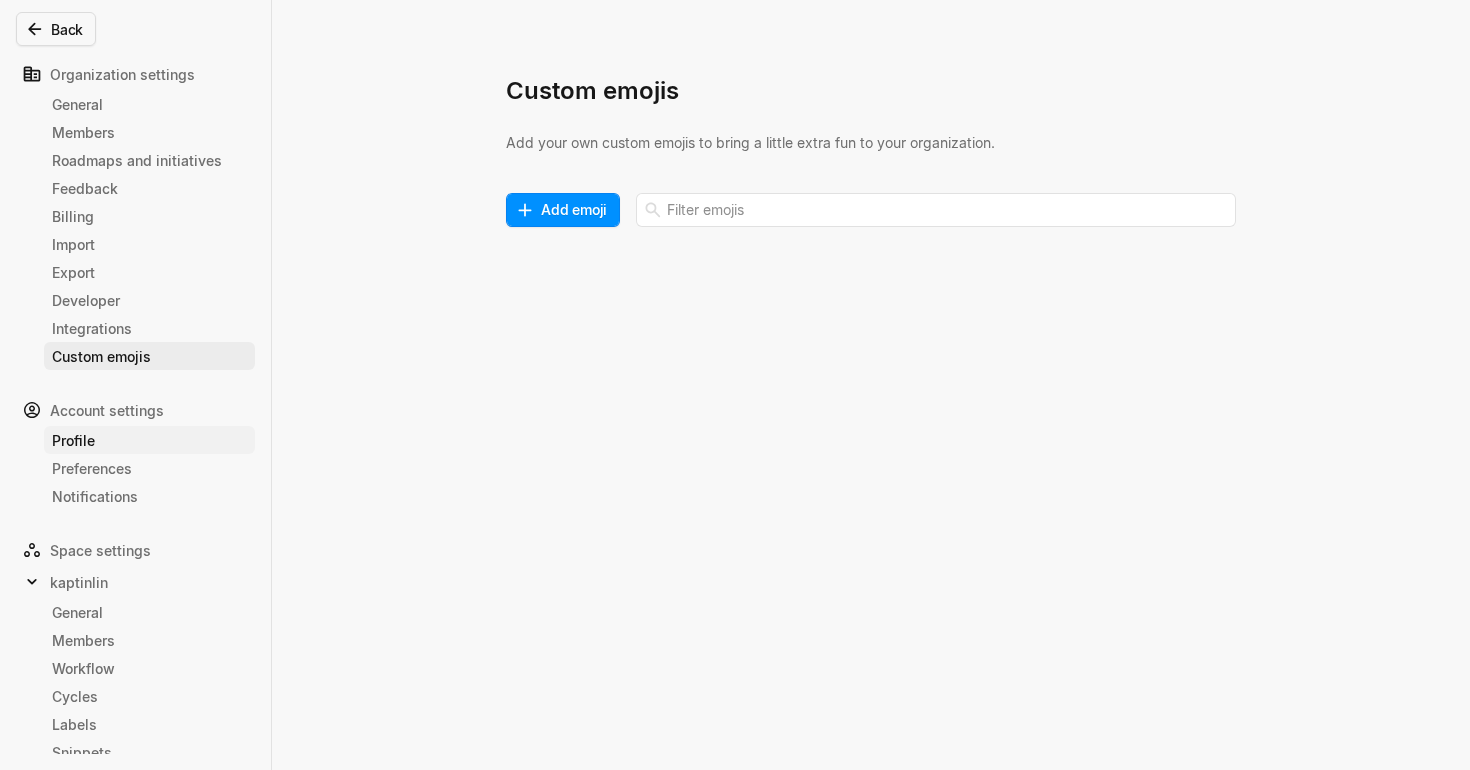click on "Profile" at bounding box center (149, 440) 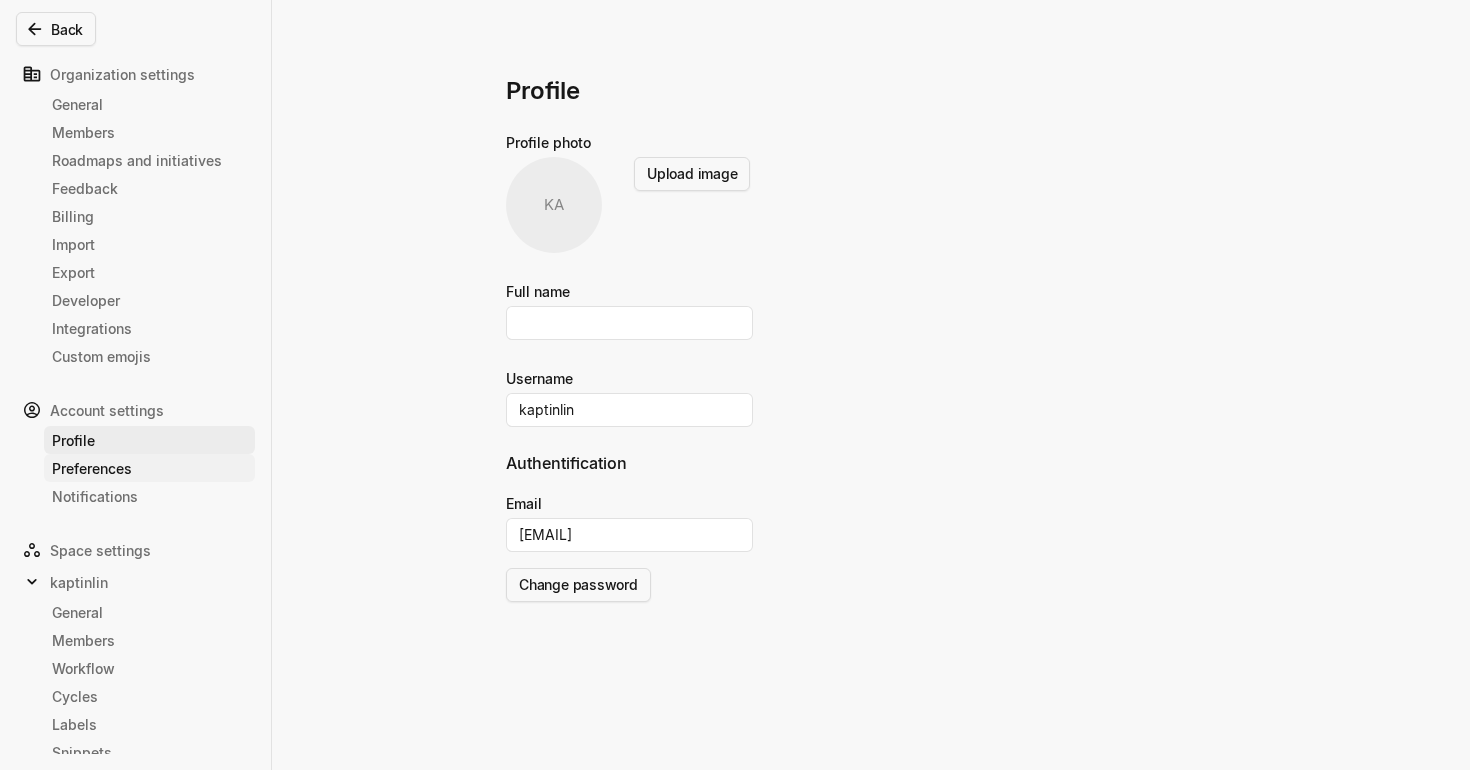 click on "Preferences" at bounding box center (149, 468) 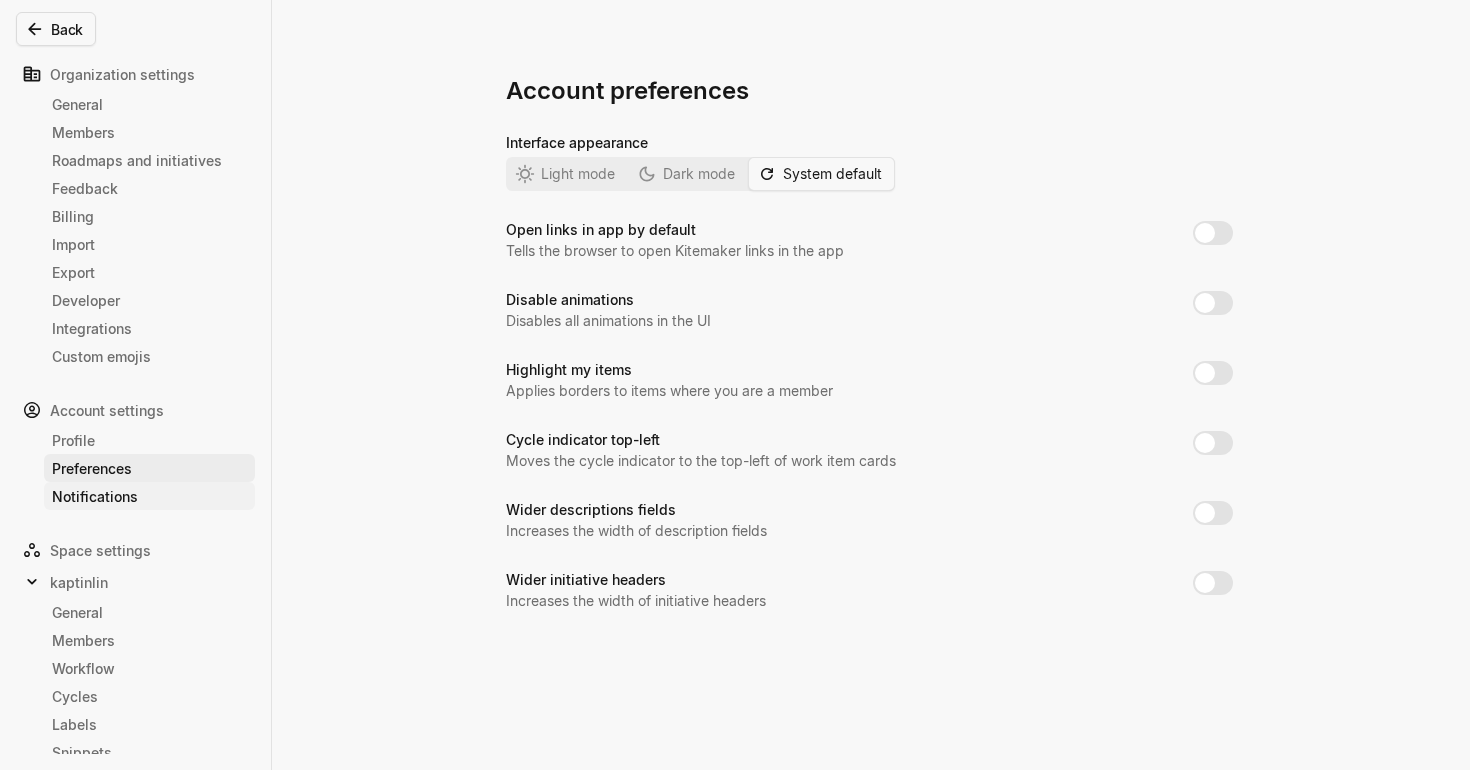 click on "Notifications" at bounding box center (149, 496) 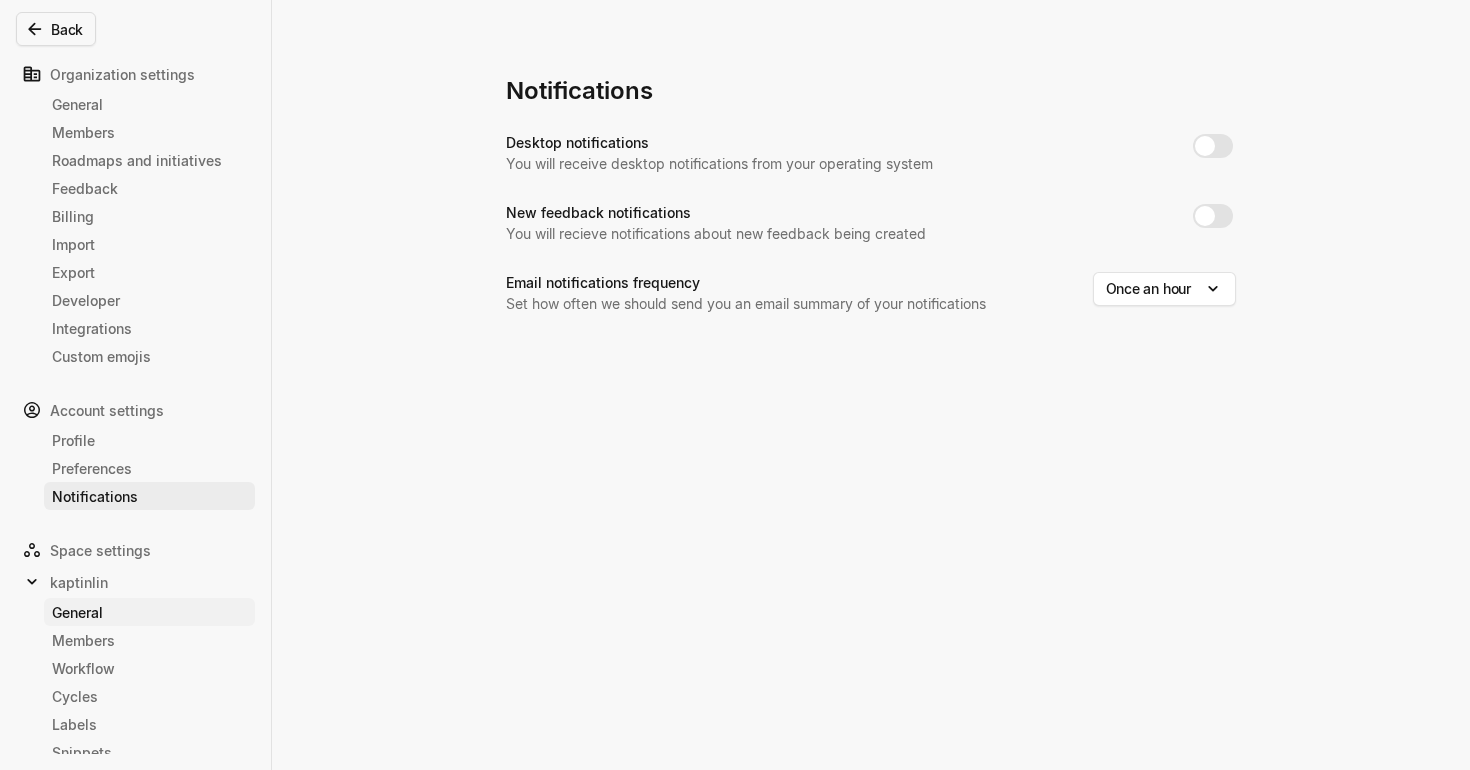click on "General" at bounding box center (149, 612) 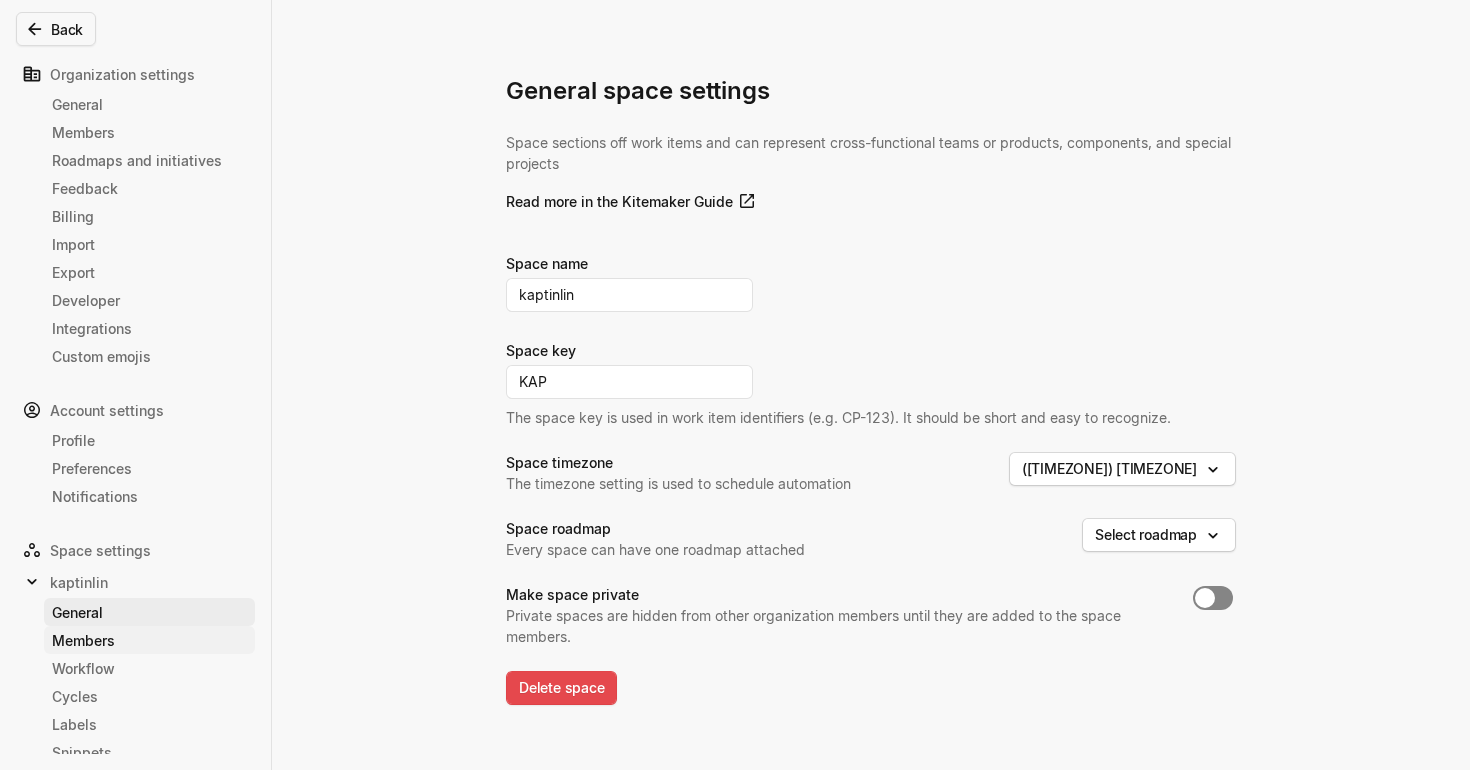 click on "Members" at bounding box center [149, 640] 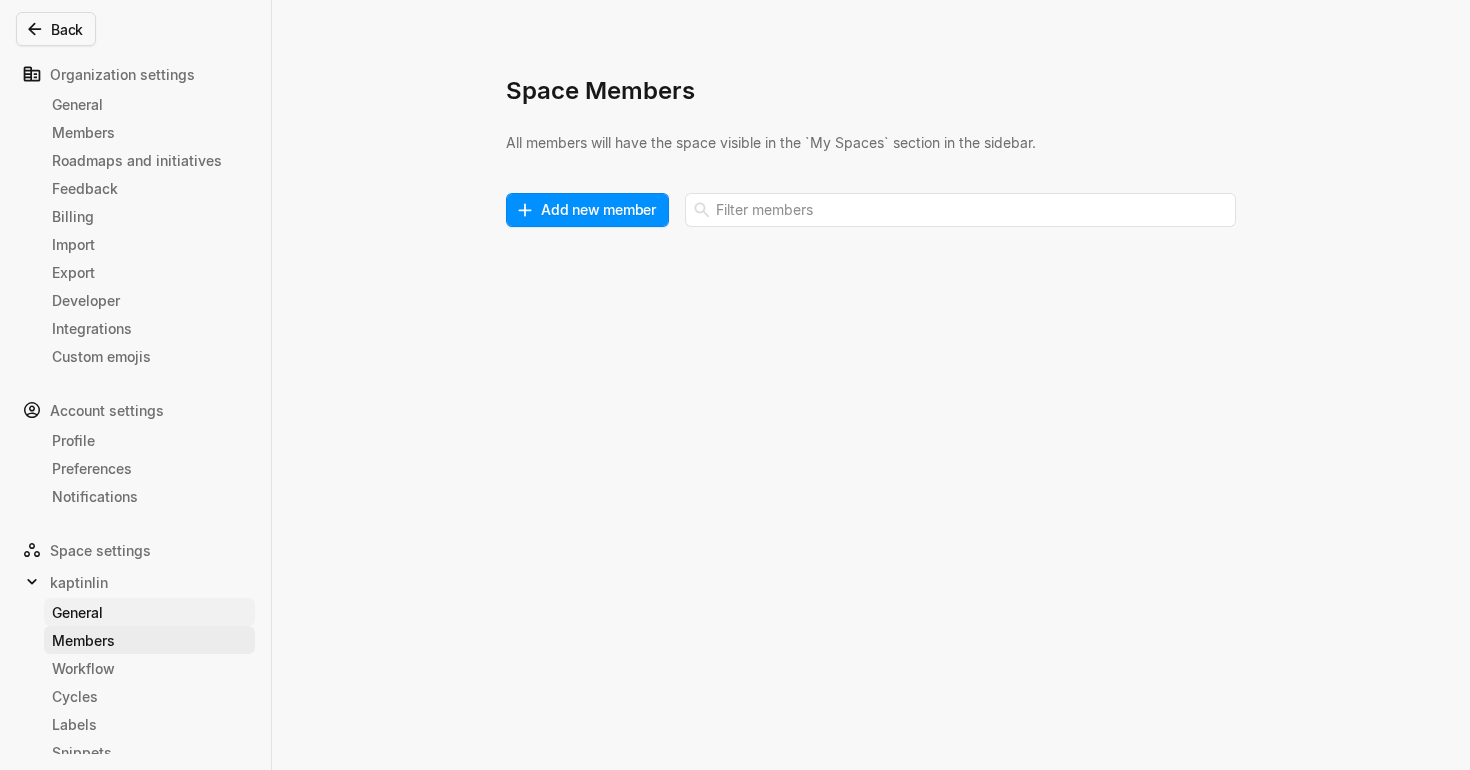 scroll, scrollTop: 80, scrollLeft: 0, axis: vertical 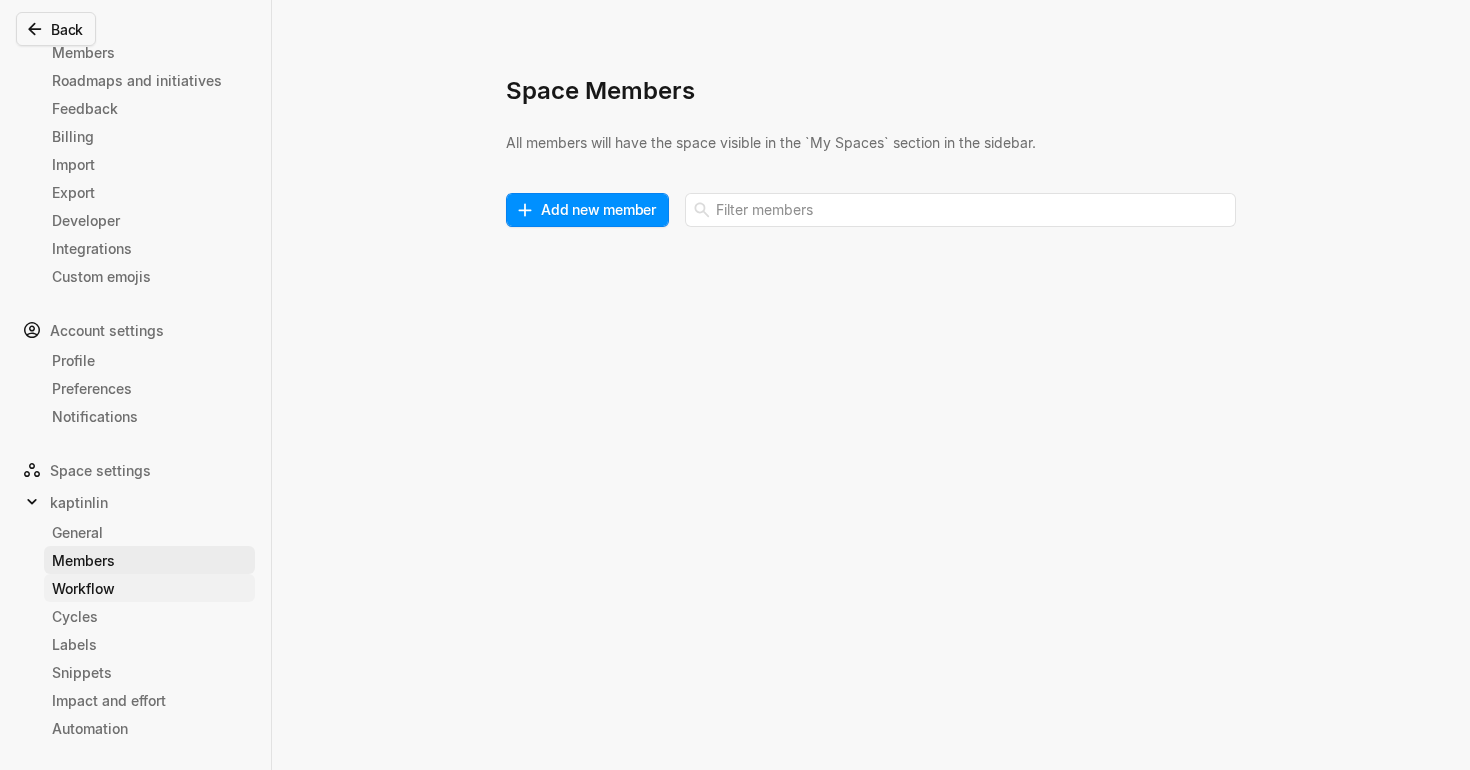 click on "Workflow" at bounding box center [149, 588] 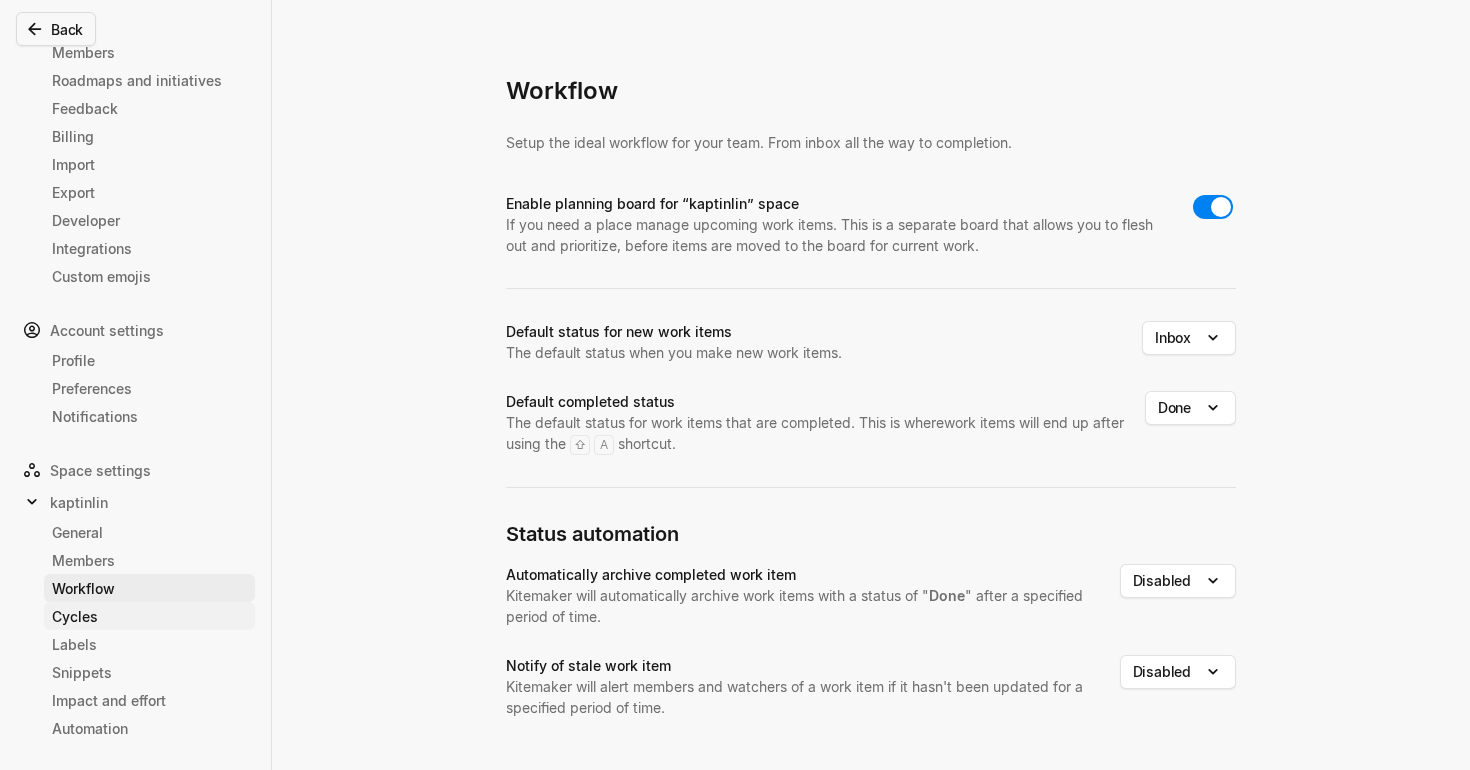 click on "Cycles" at bounding box center (149, 616) 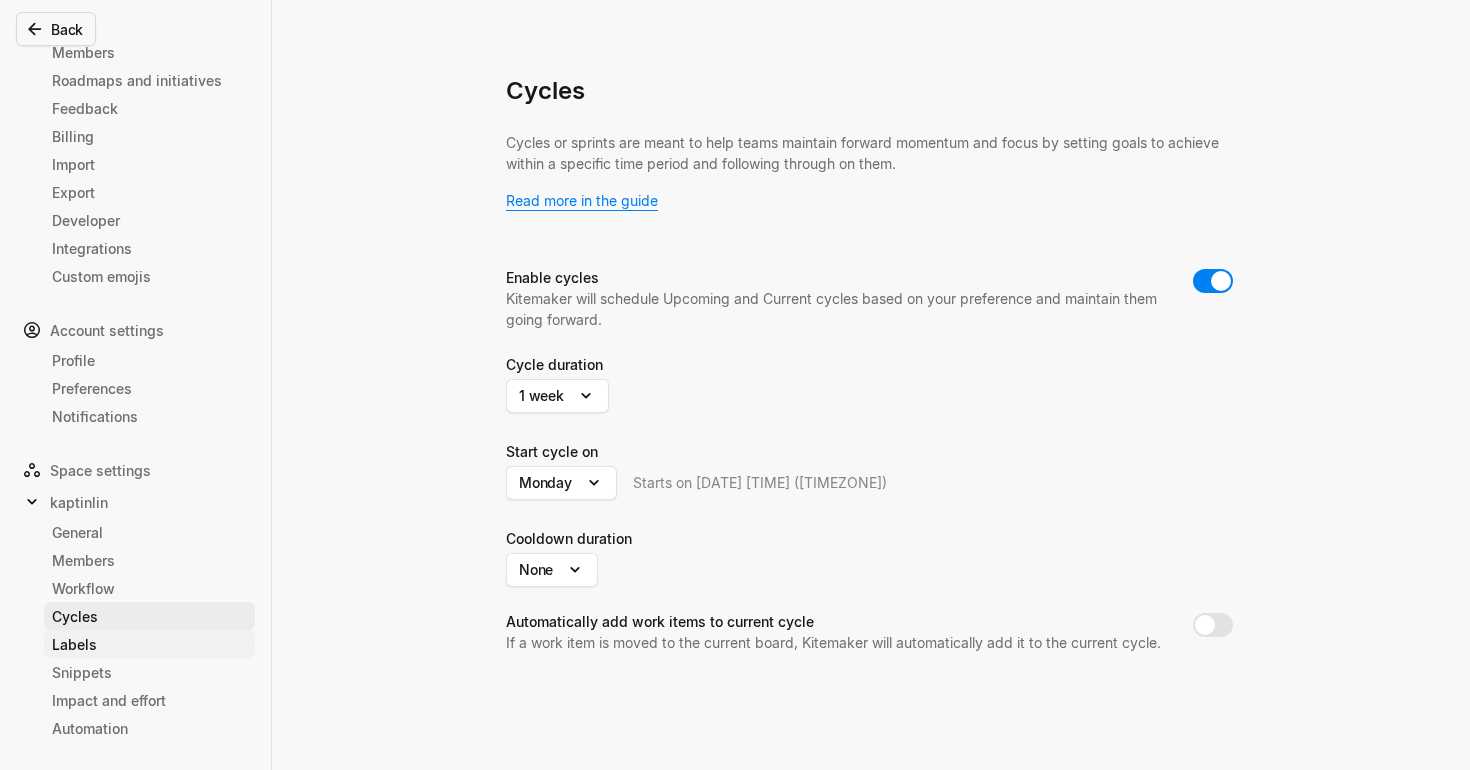 click on "Labels" at bounding box center [149, 644] 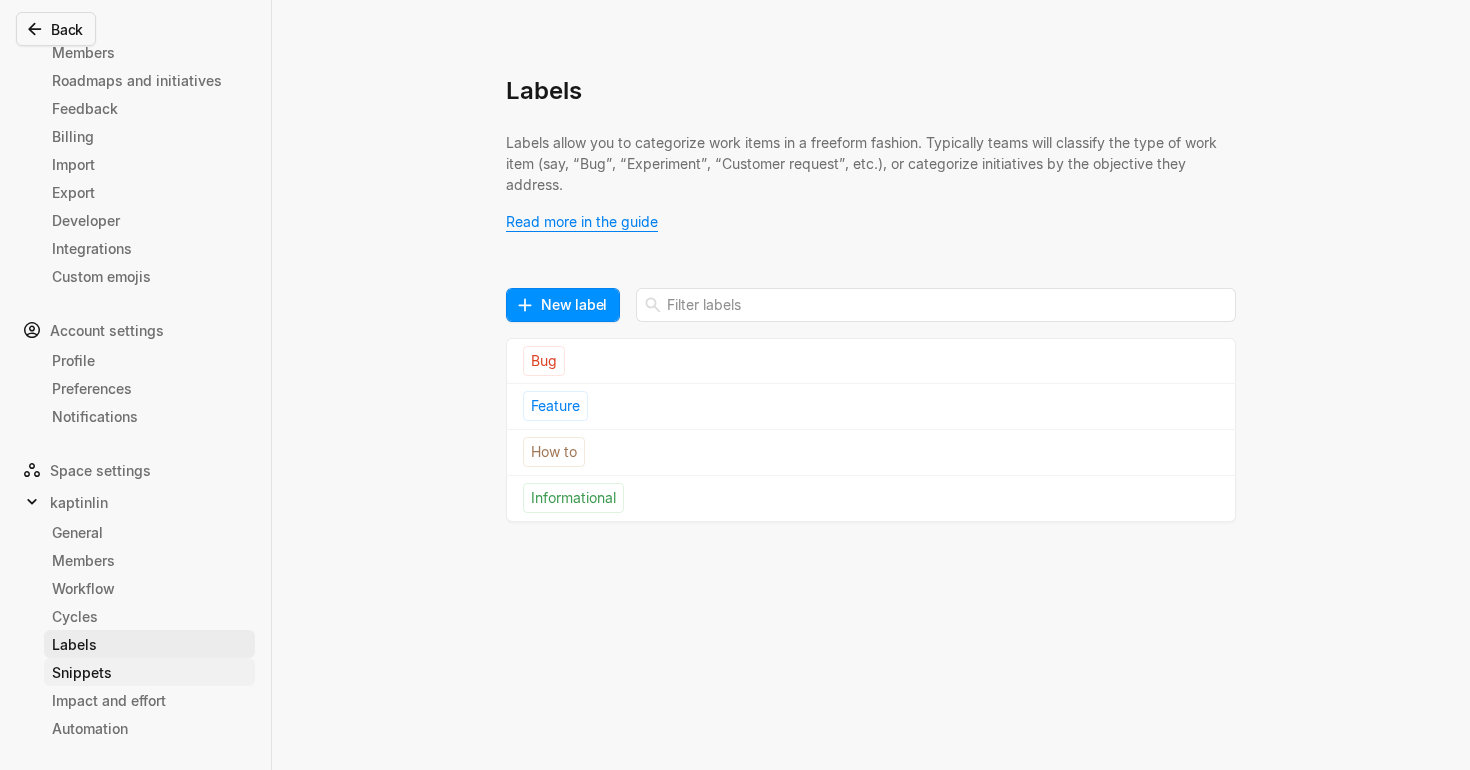 click on "Snippets" at bounding box center [149, 672] 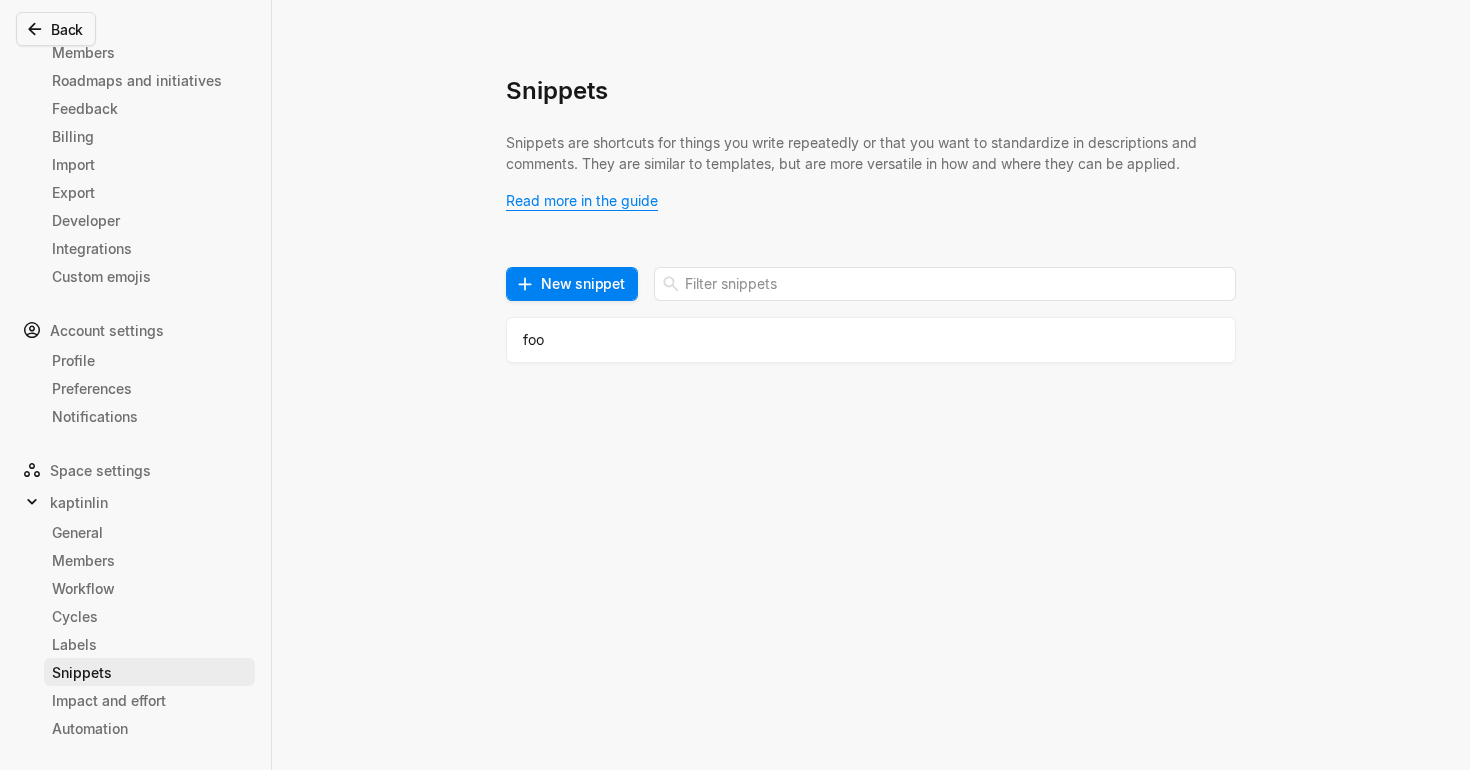 click on "New snippet" at bounding box center [572, 284] 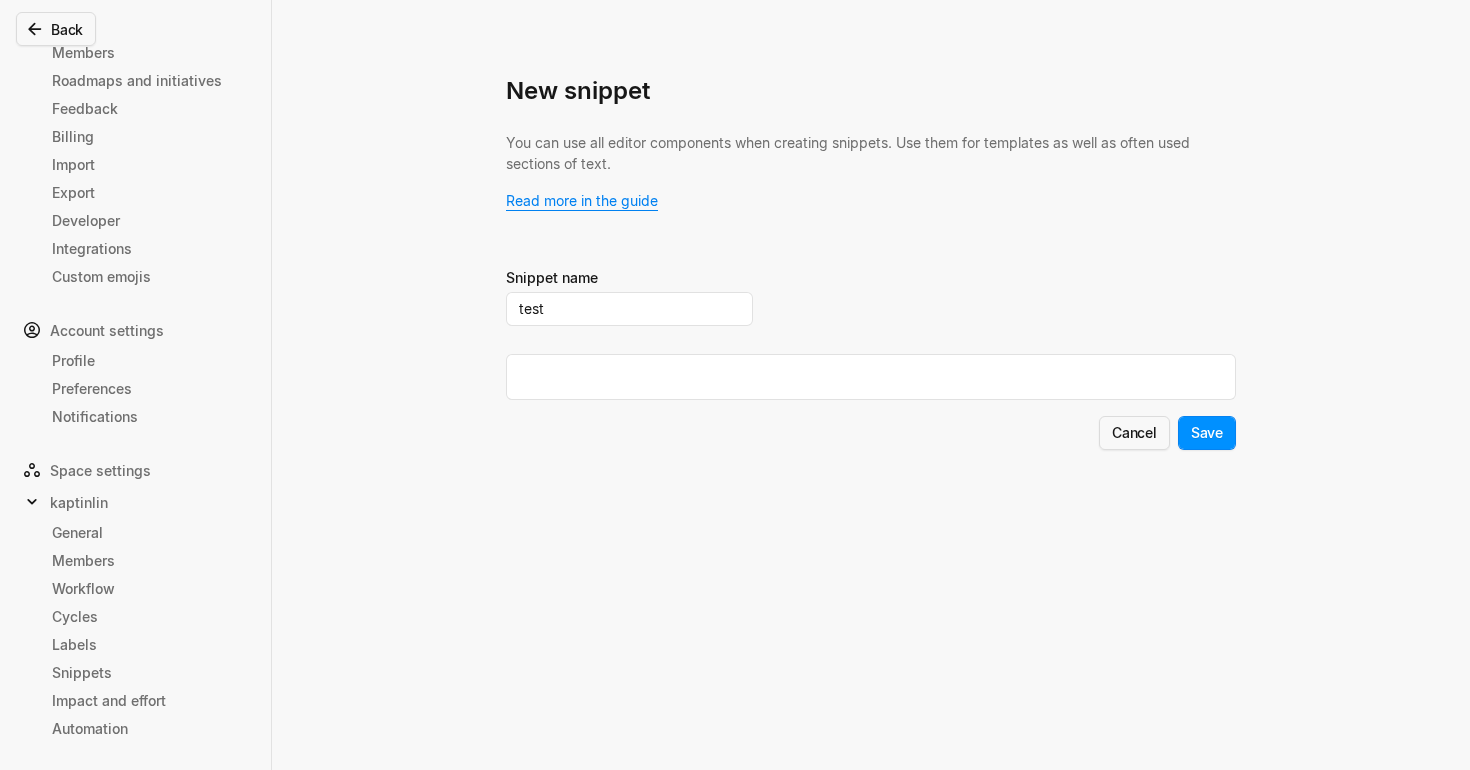 type on "test" 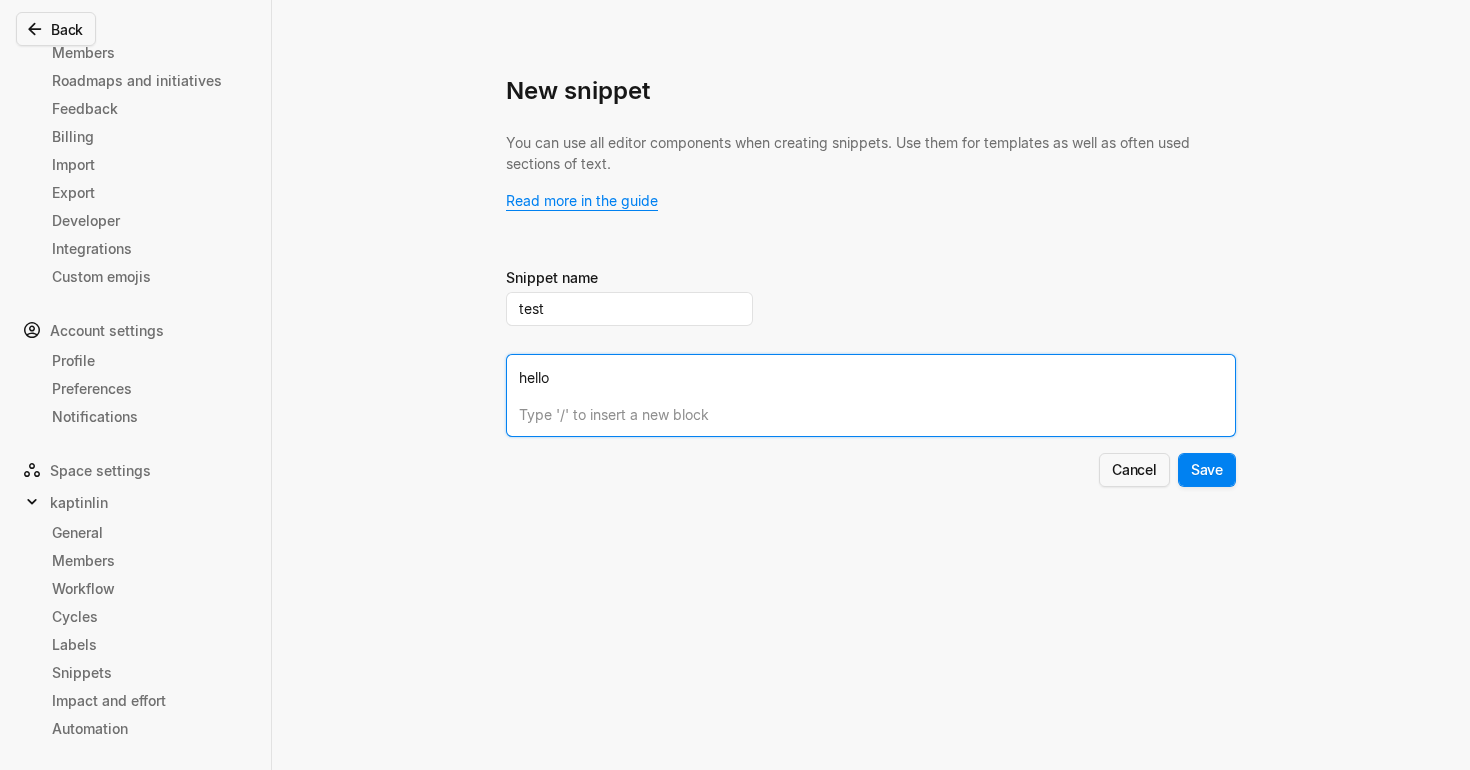 click on "Save" at bounding box center (1207, 470) 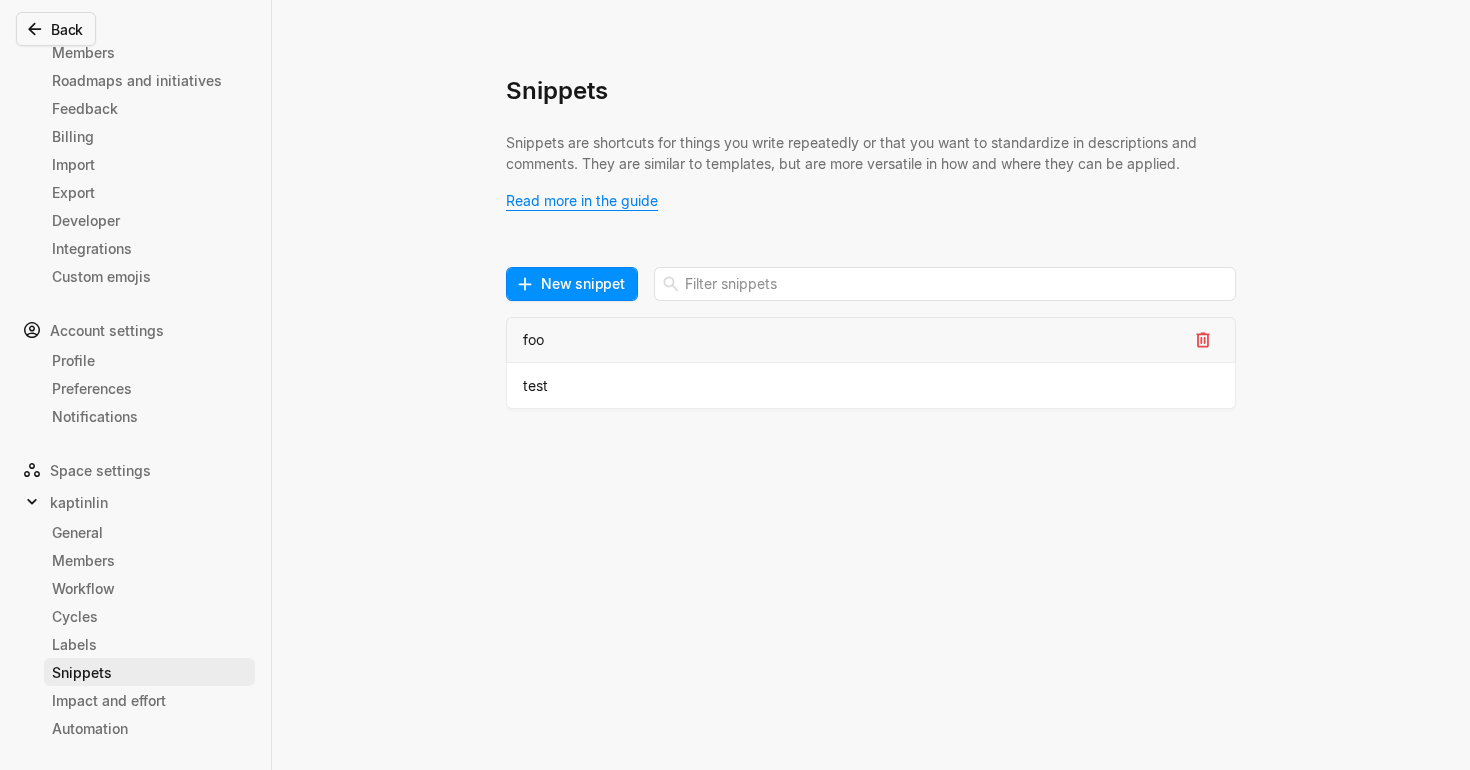 click on "foo" at bounding box center [871, 340] 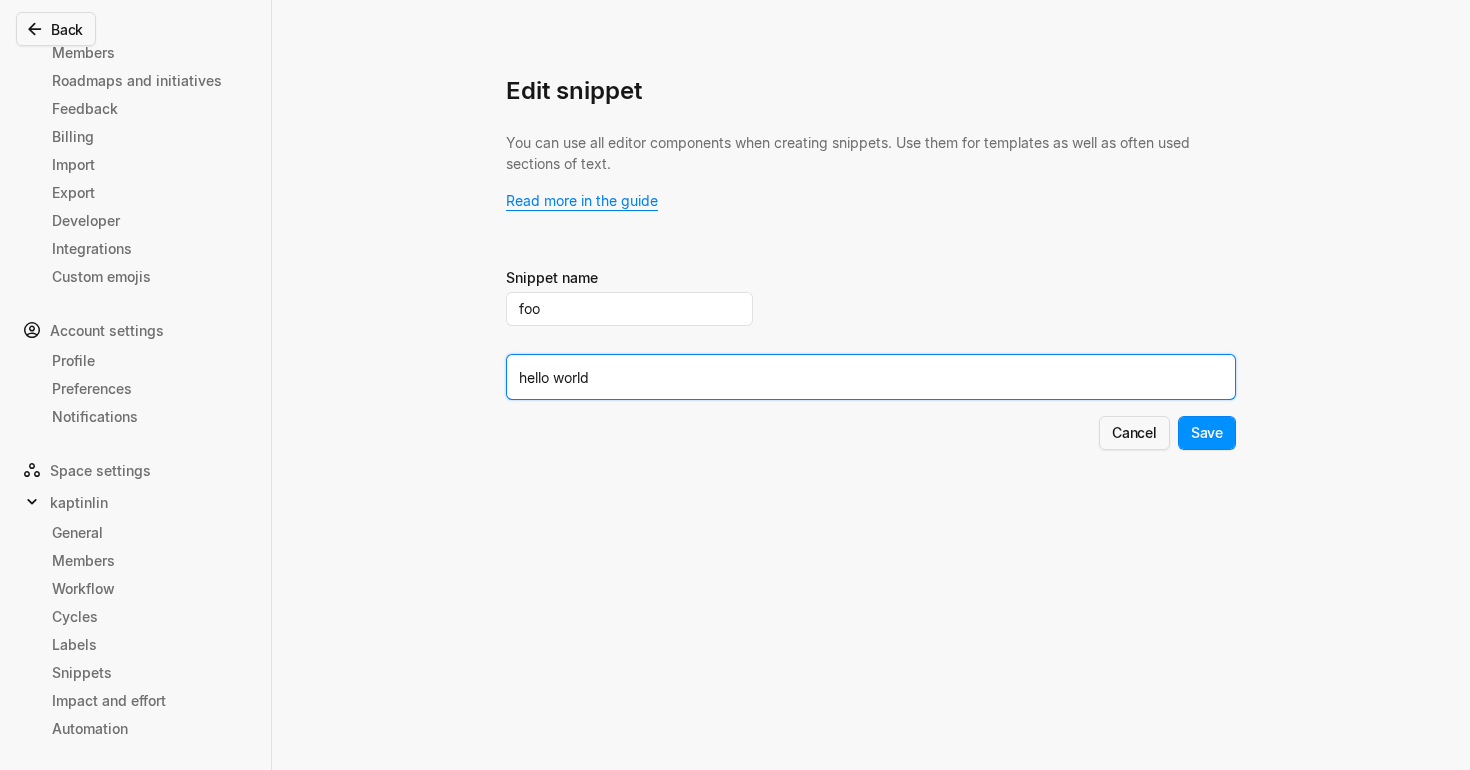 click on "hello world" at bounding box center (871, 377) 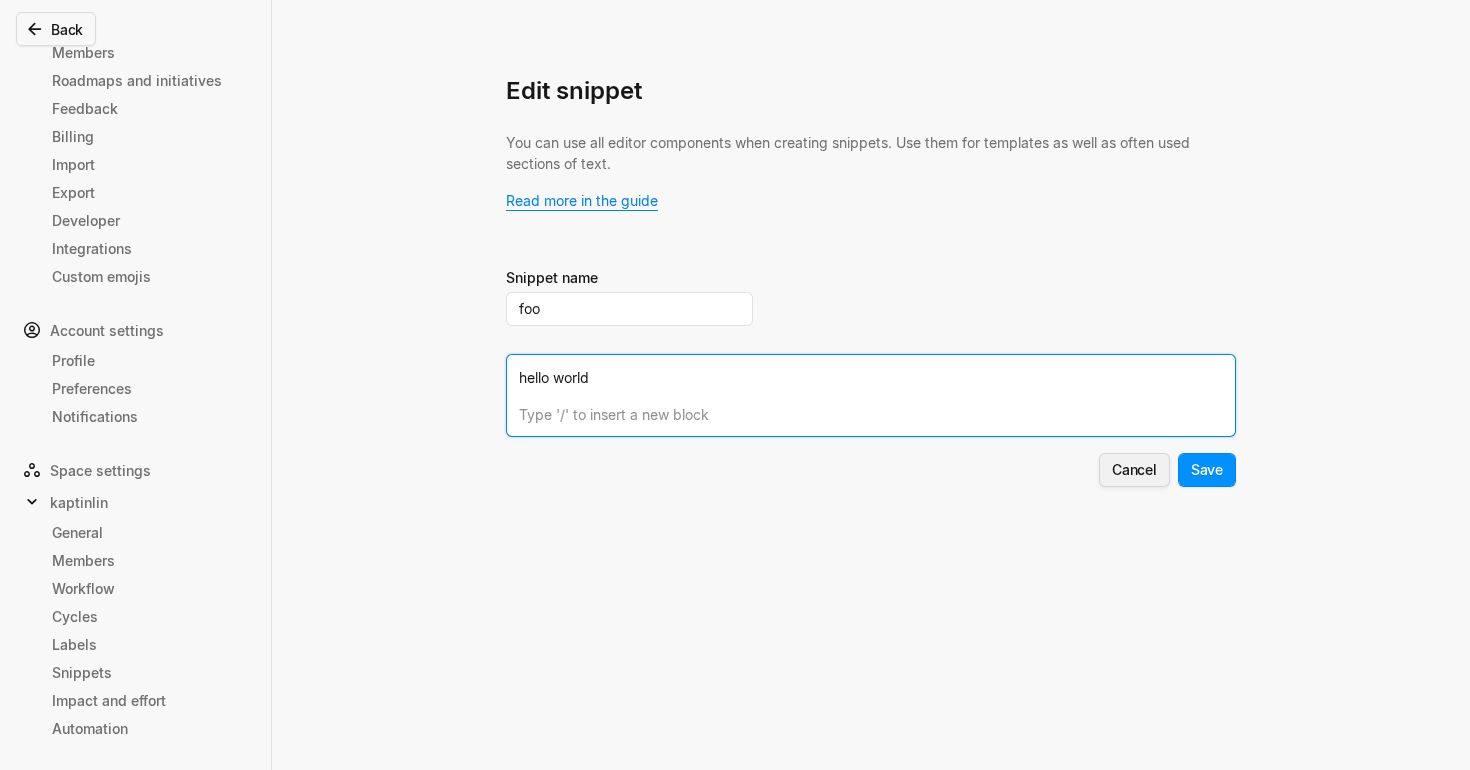 click on "Cancel" at bounding box center (1134, 470) 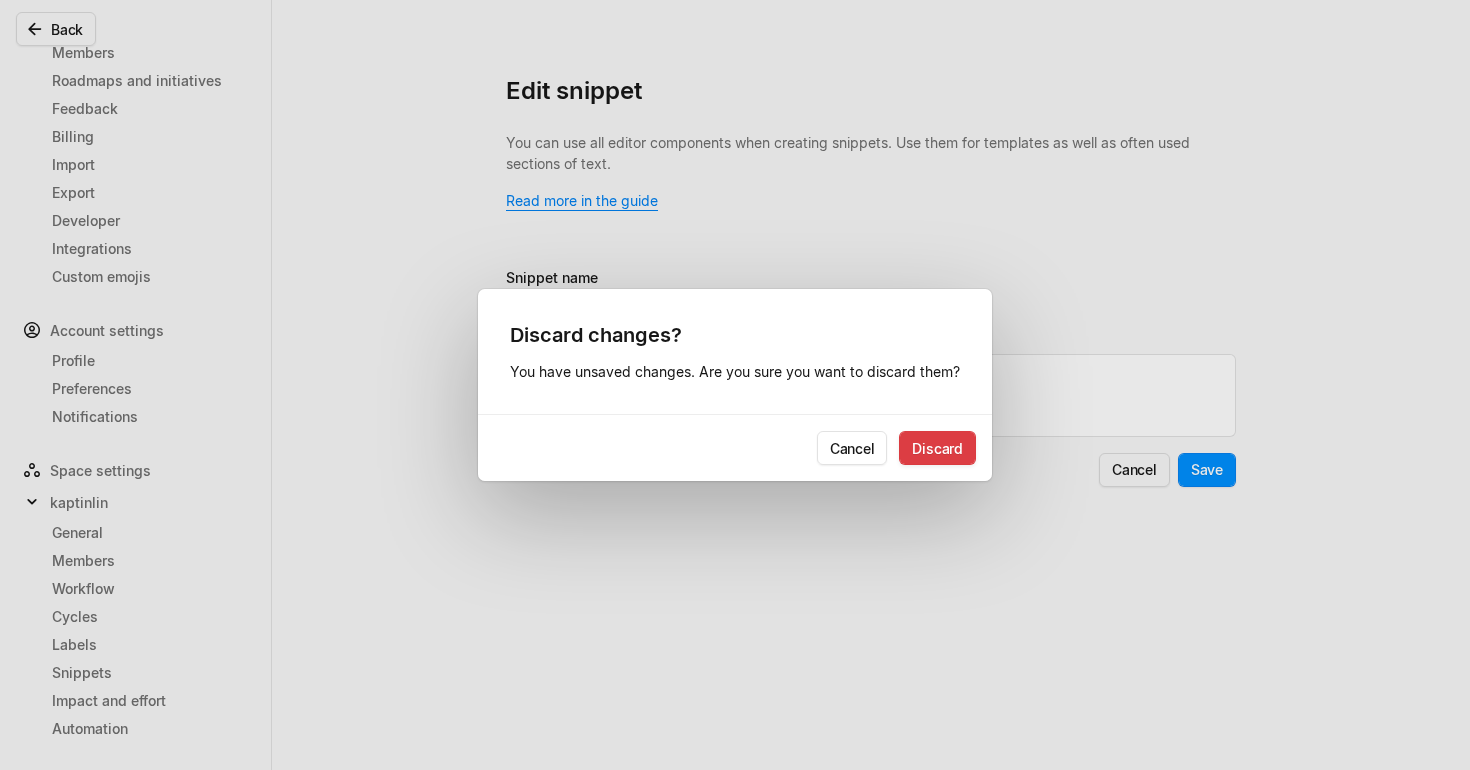 click on "Discard" at bounding box center (937, 448) 